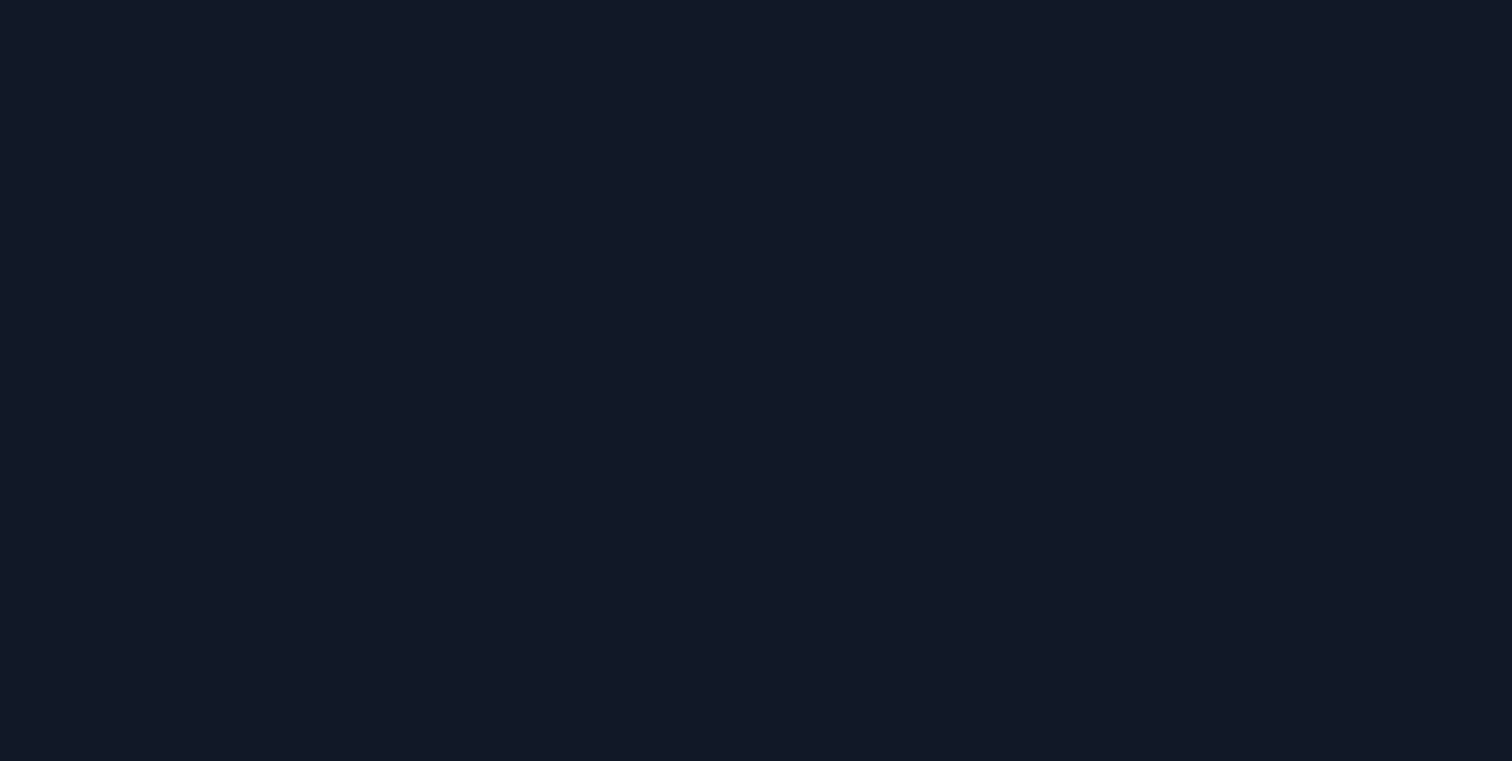 scroll, scrollTop: 0, scrollLeft: 0, axis: both 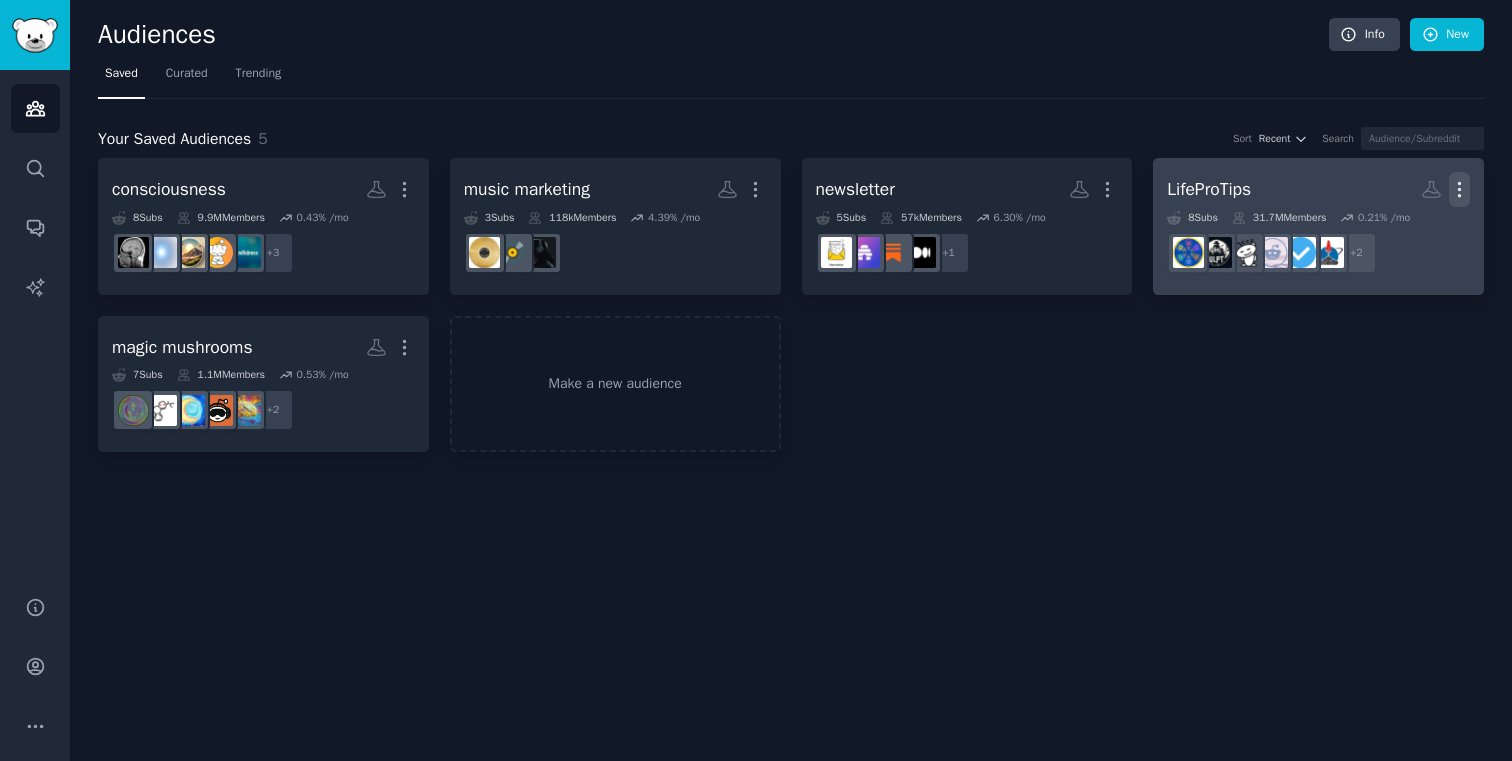 click 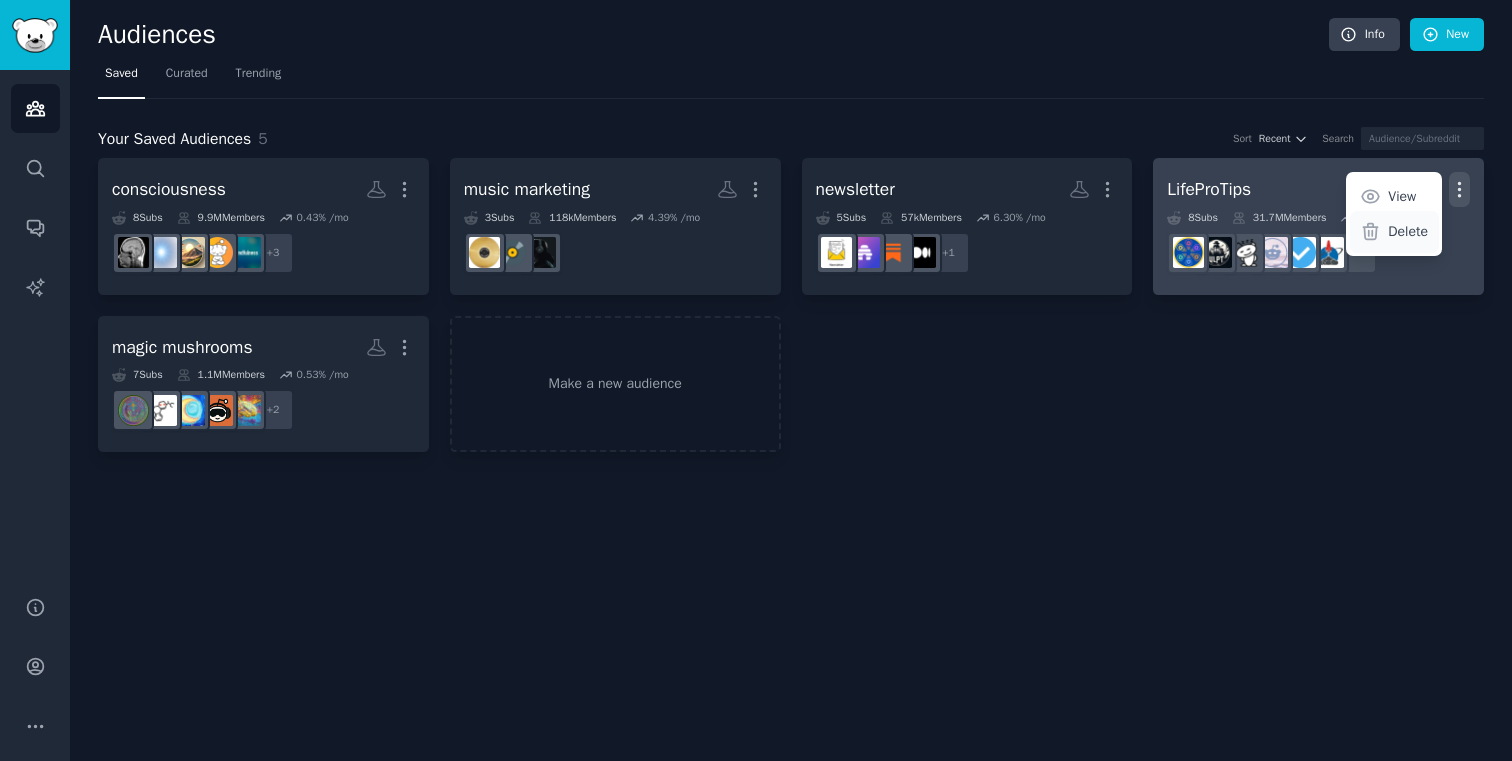 click on "Delete" at bounding box center [1408, 231] 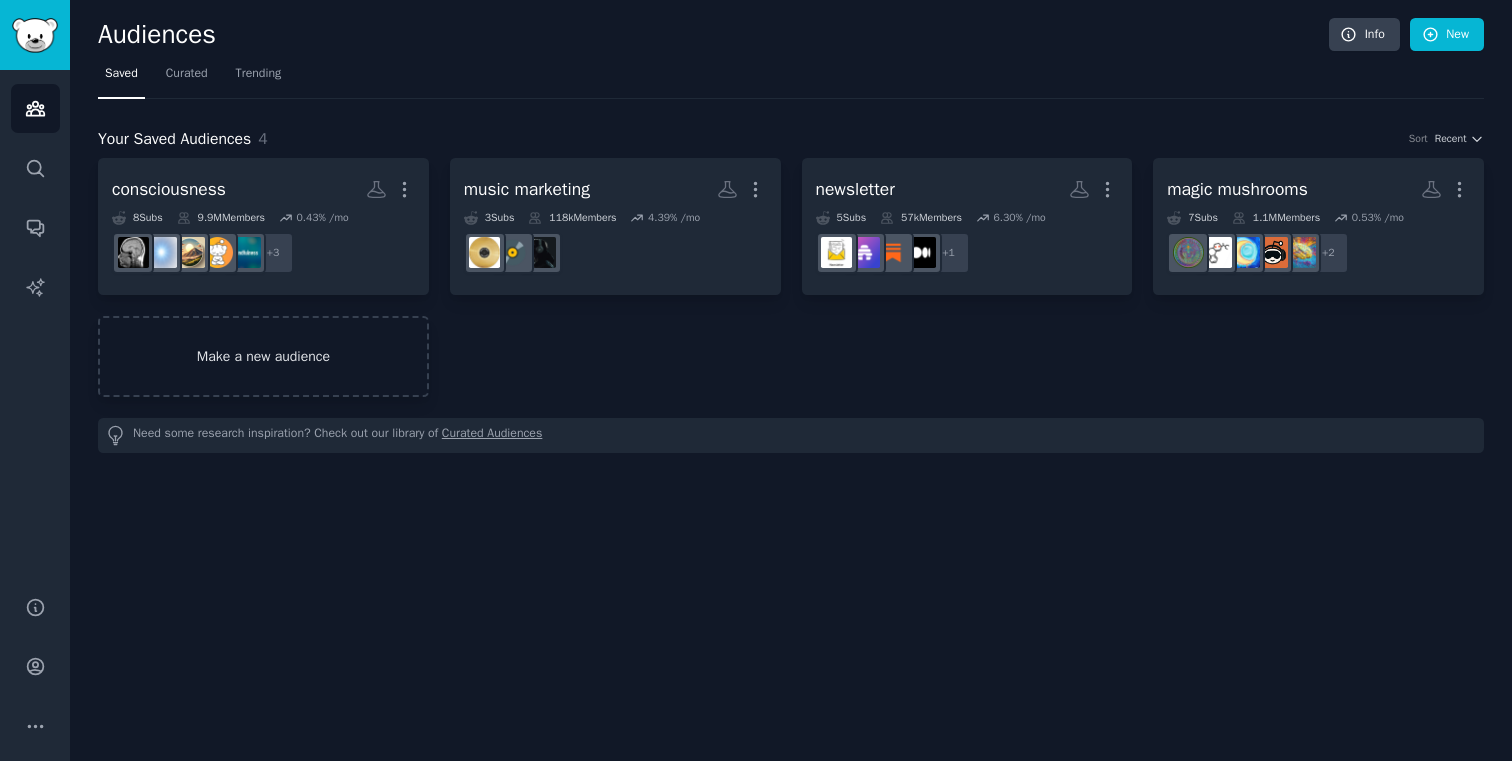 click on "Make a new audience" at bounding box center (263, 356) 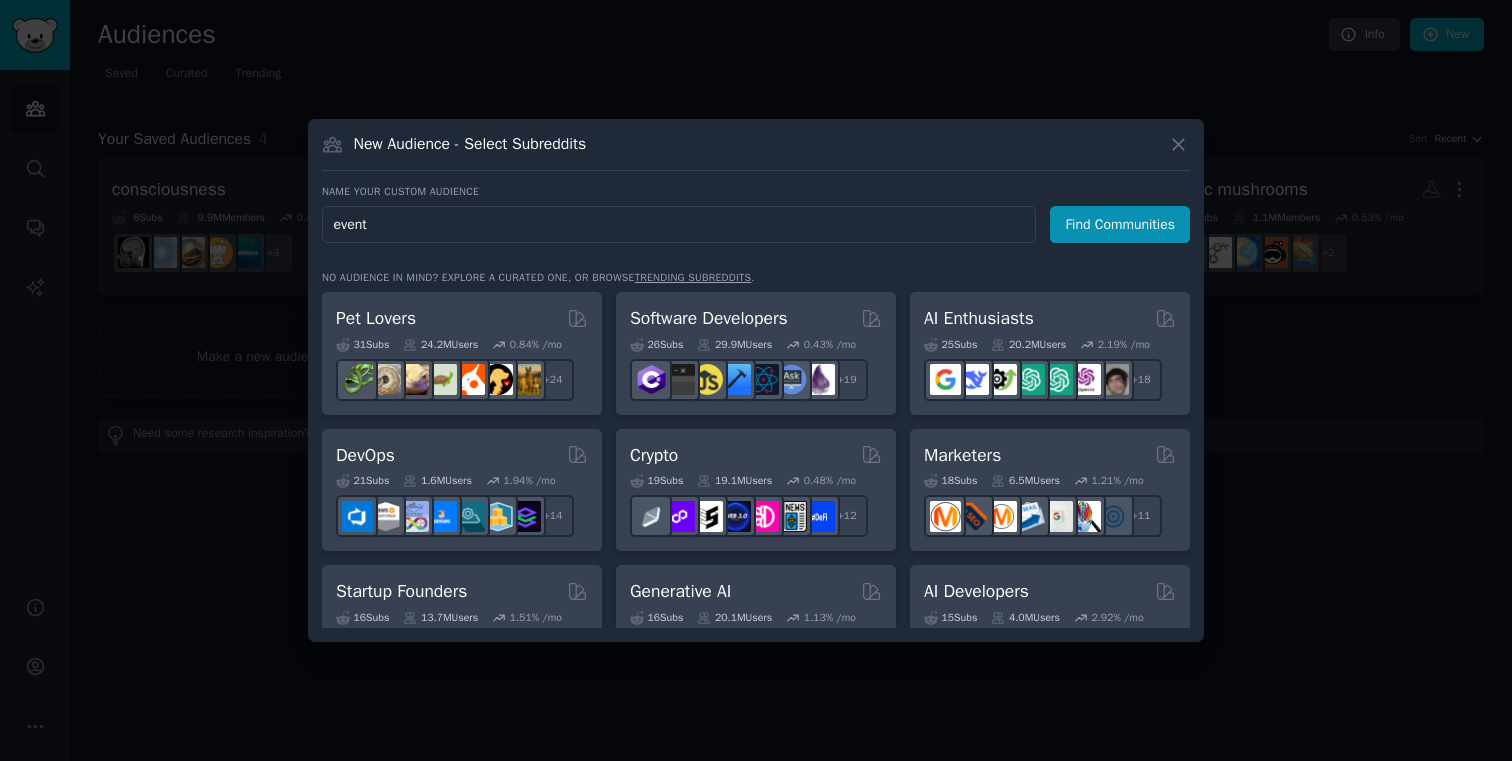 type on "events" 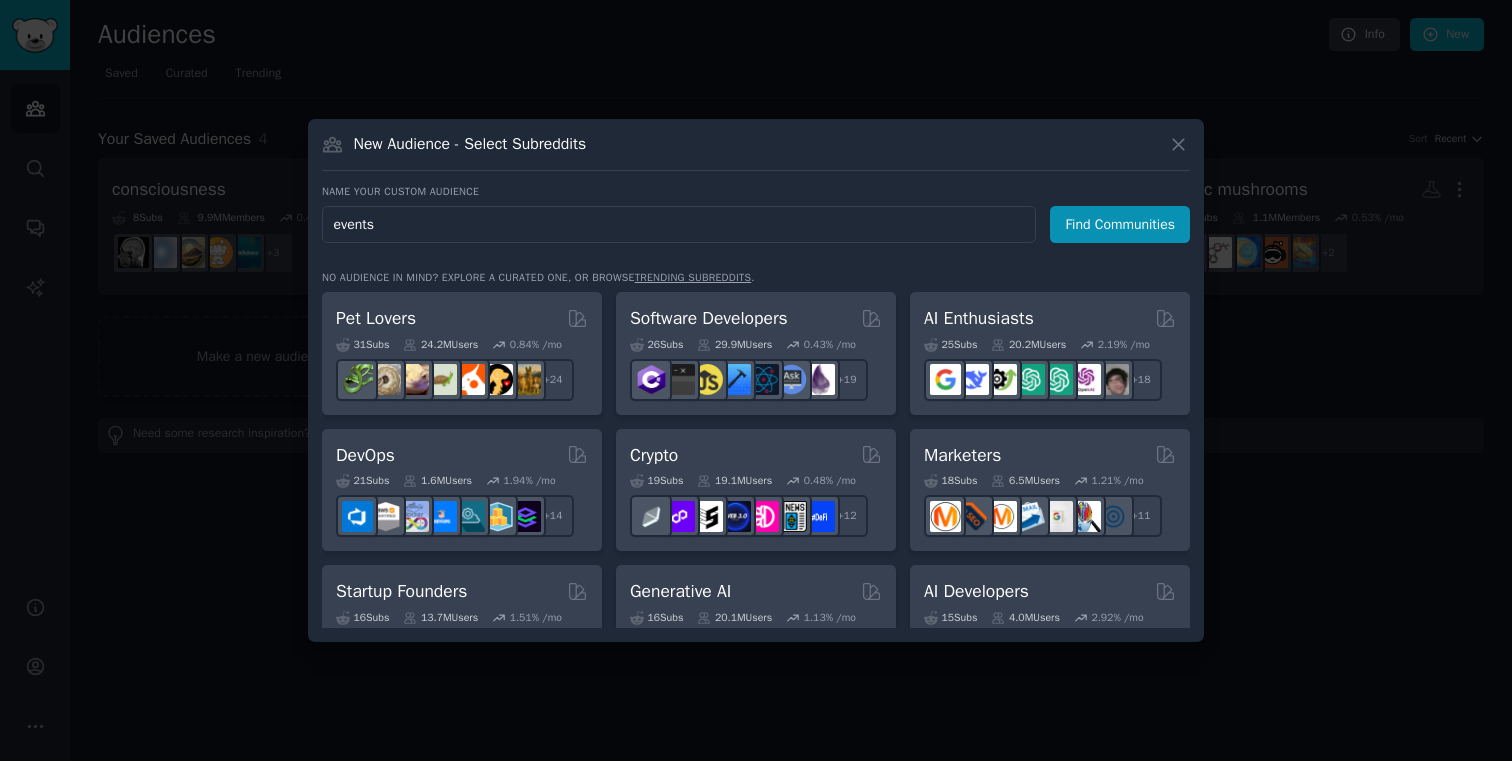 click on "Find Communities" at bounding box center [1120, 224] 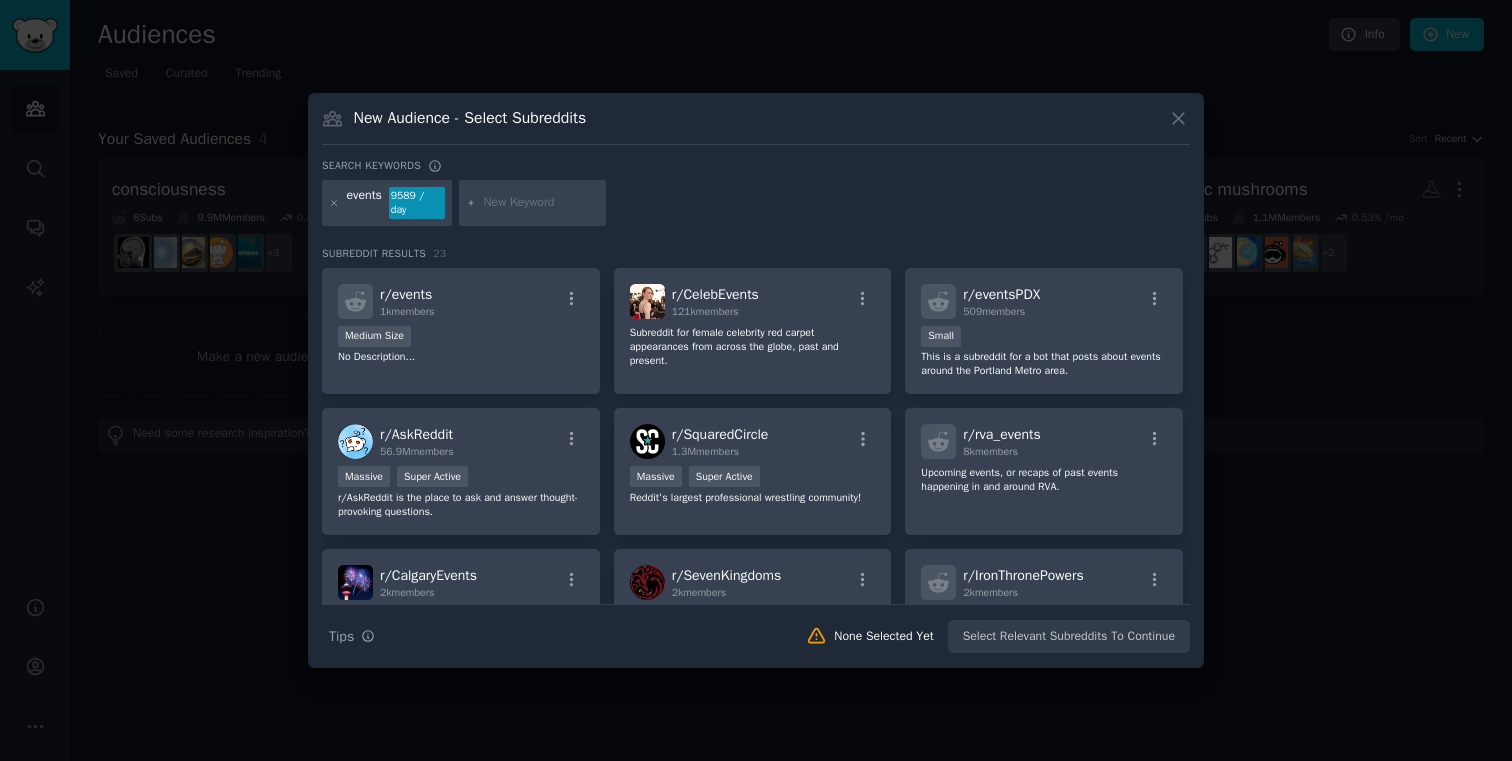 click at bounding box center [541, 203] 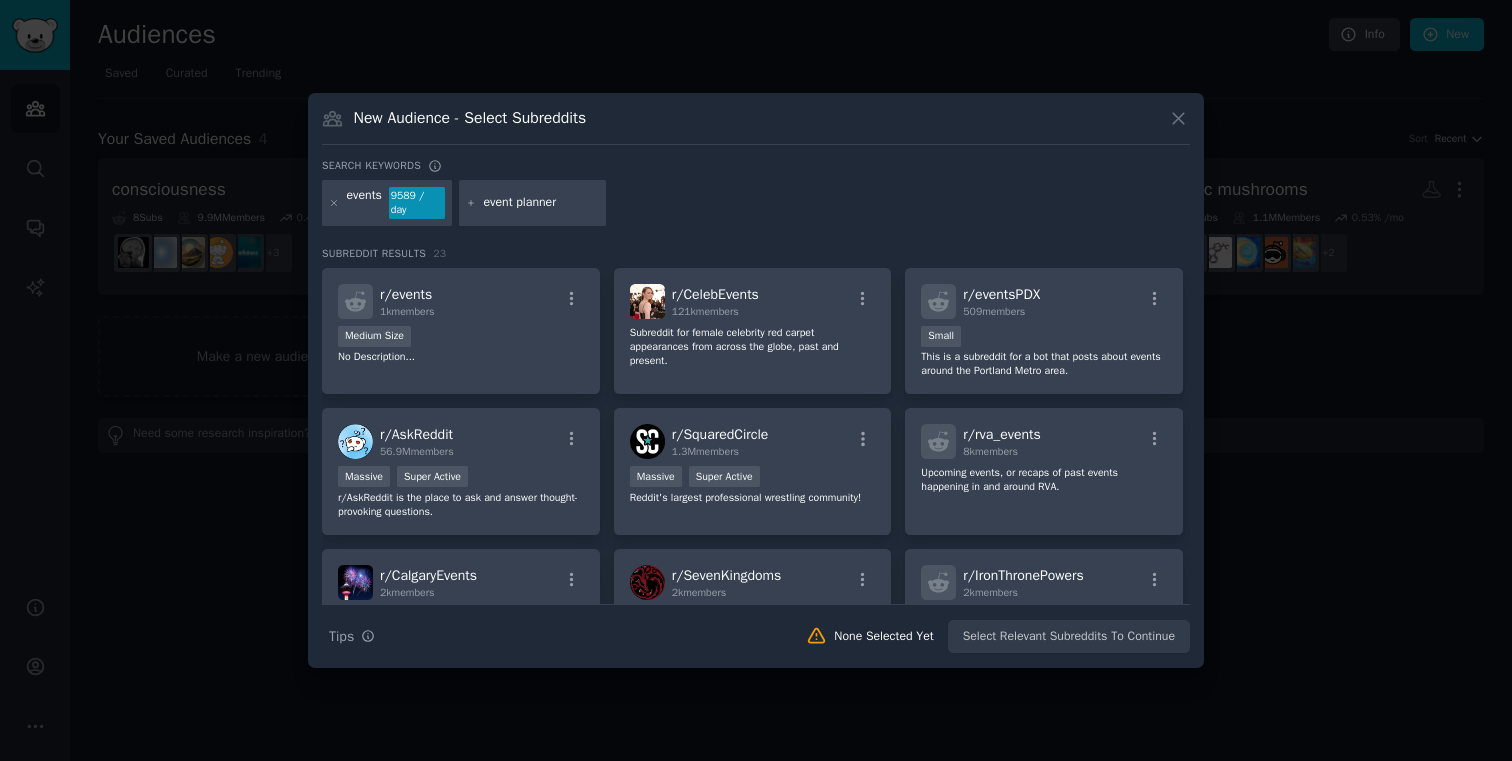 type on "event planners" 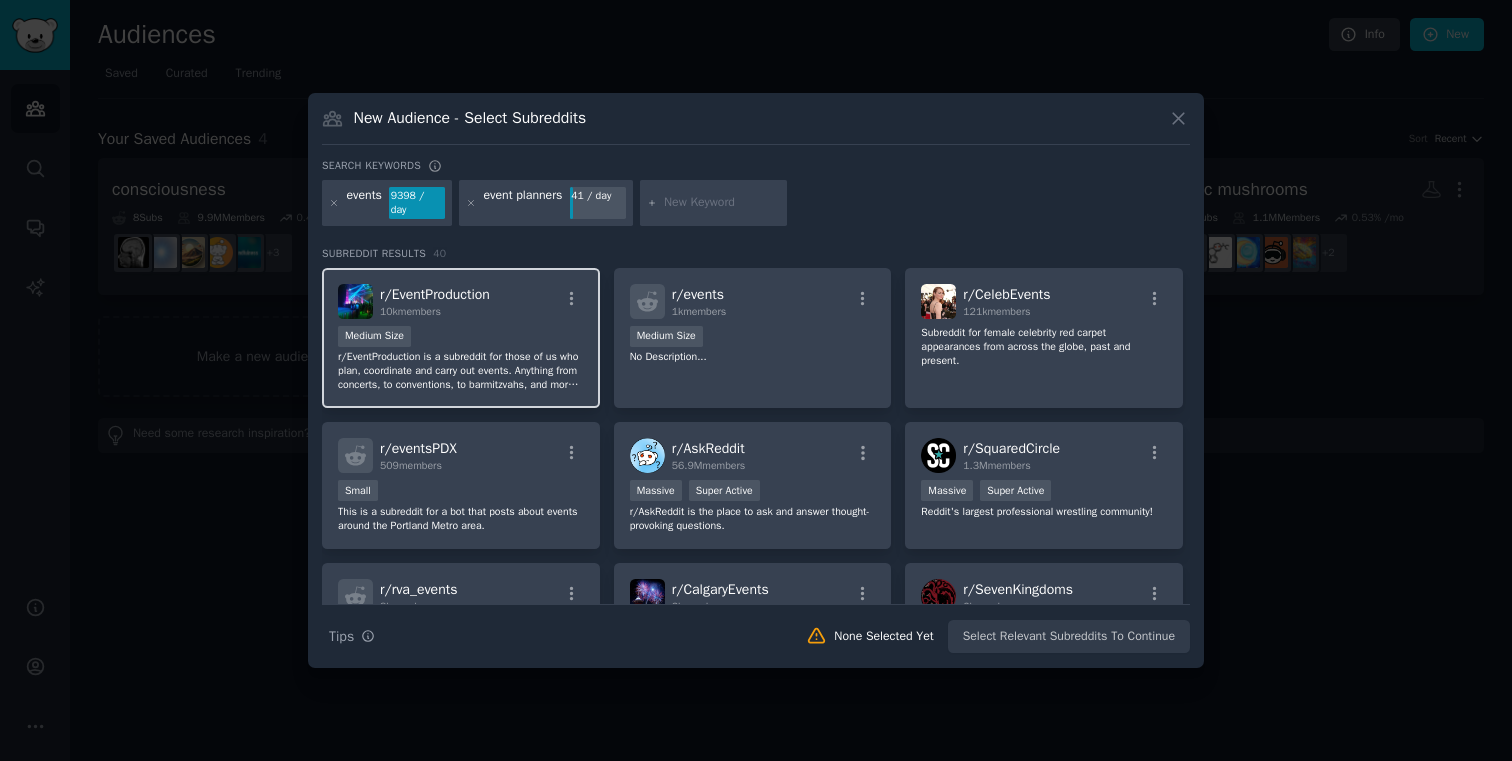 click on "Medium Size" at bounding box center (461, 338) 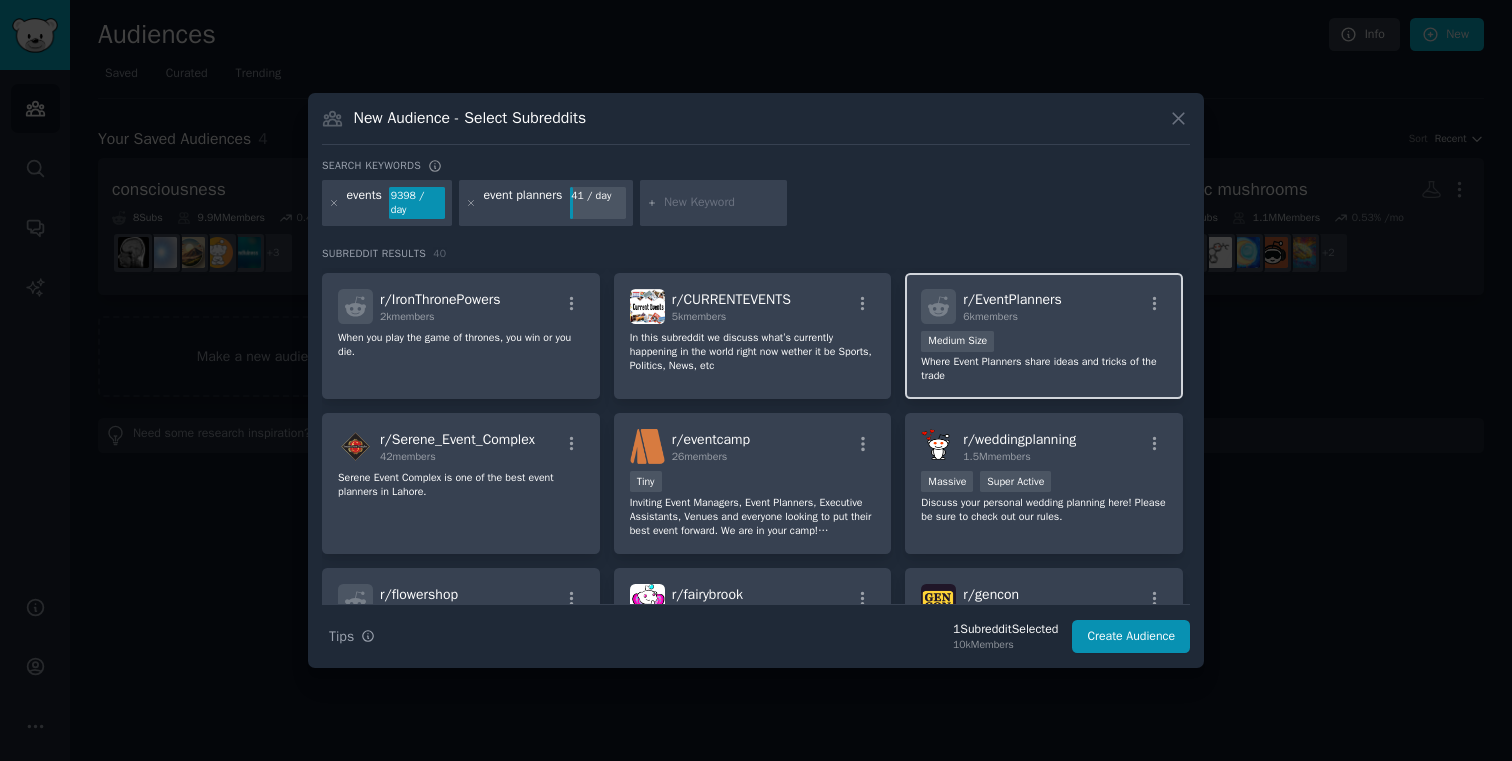 scroll, scrollTop: 450, scrollLeft: 0, axis: vertical 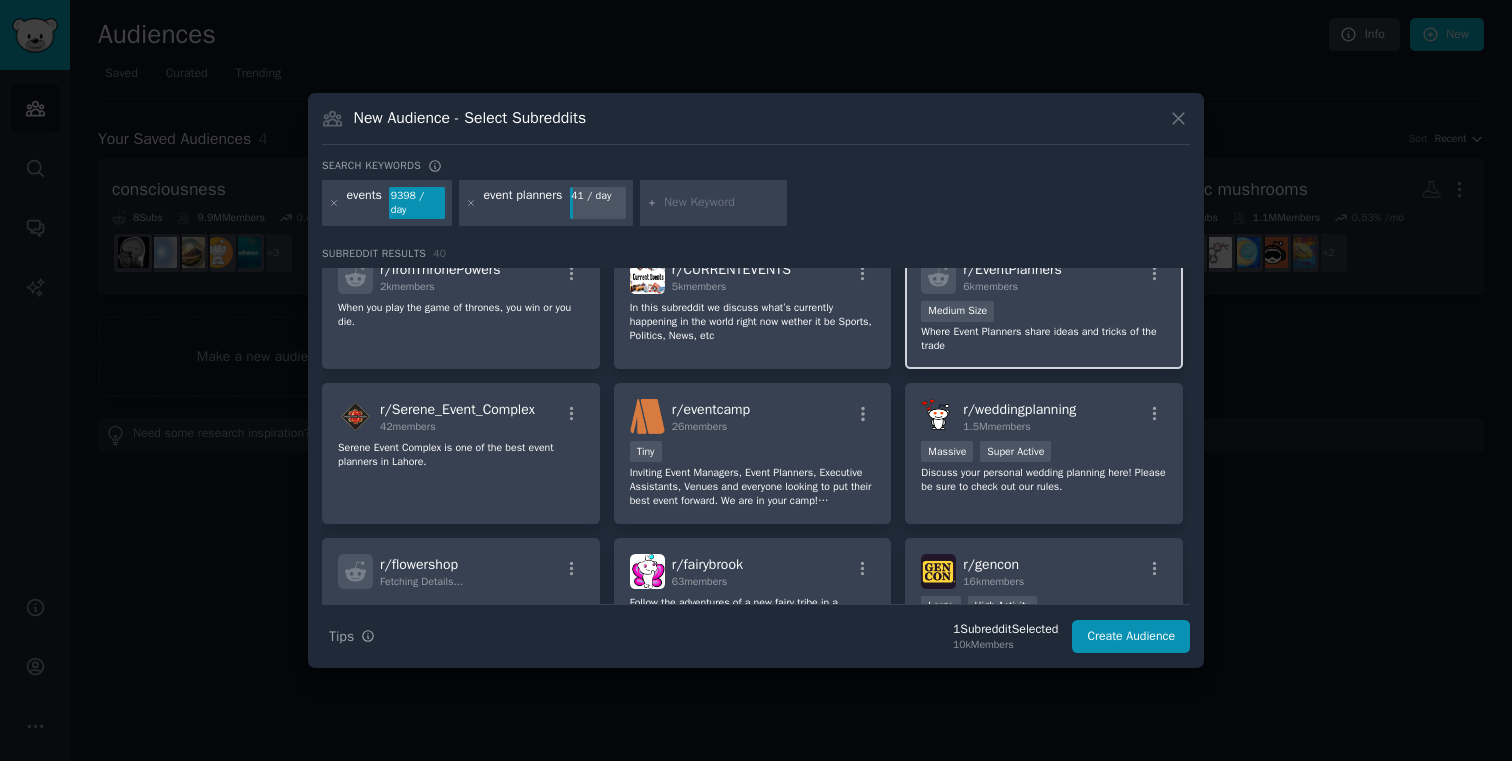 click on "Where Event Planners share ideas and tricks of the trade" at bounding box center [1044, 339] 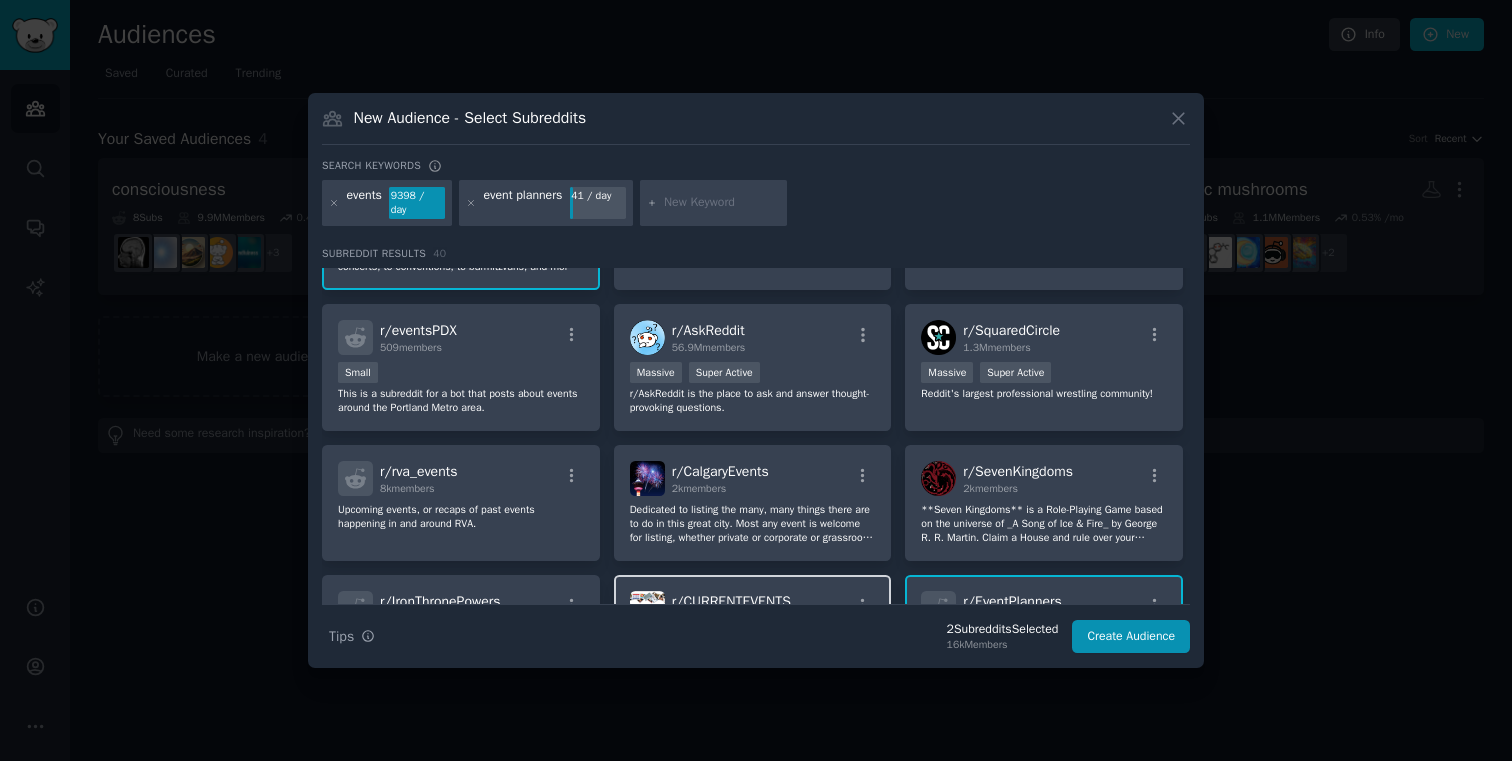 scroll, scrollTop: 0, scrollLeft: 0, axis: both 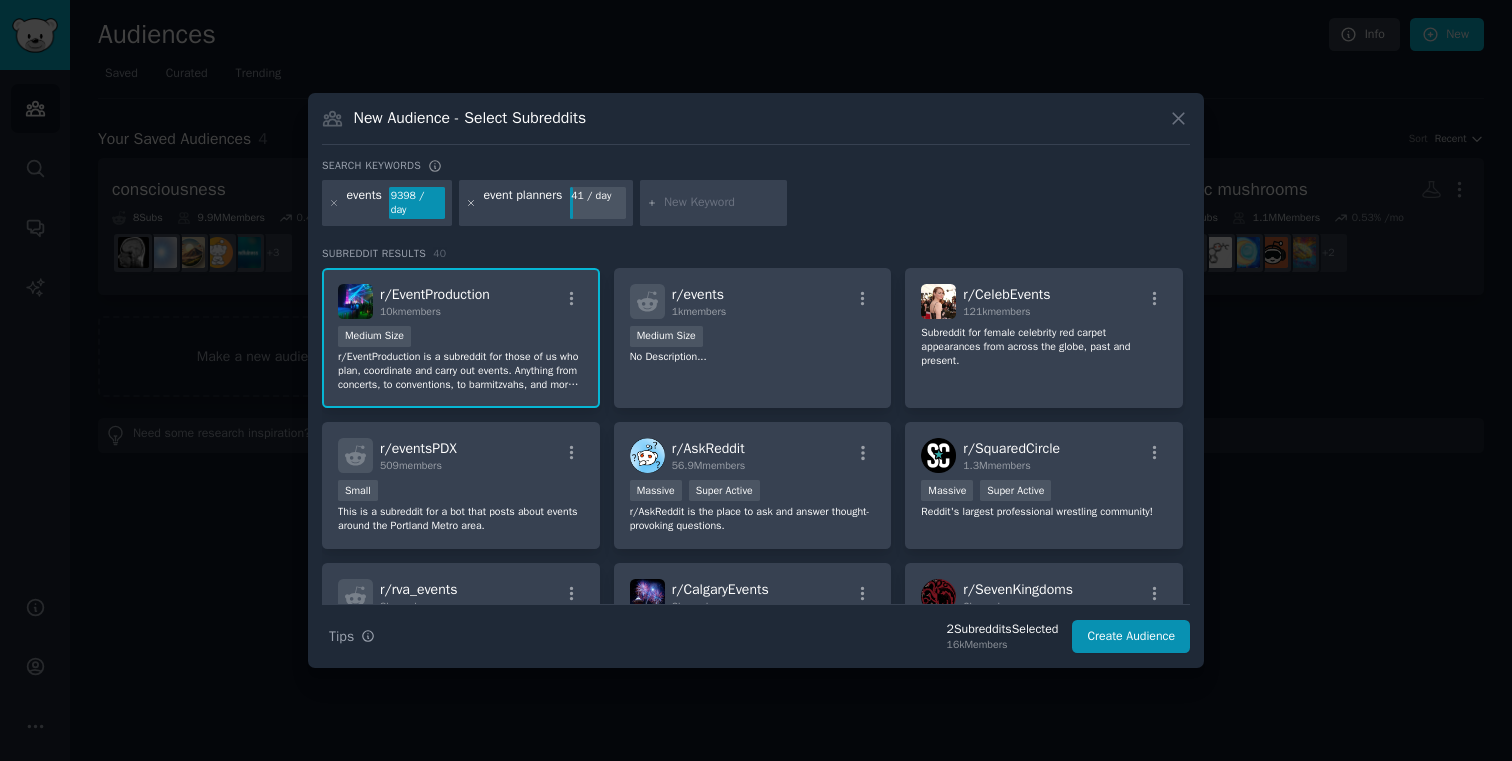 click 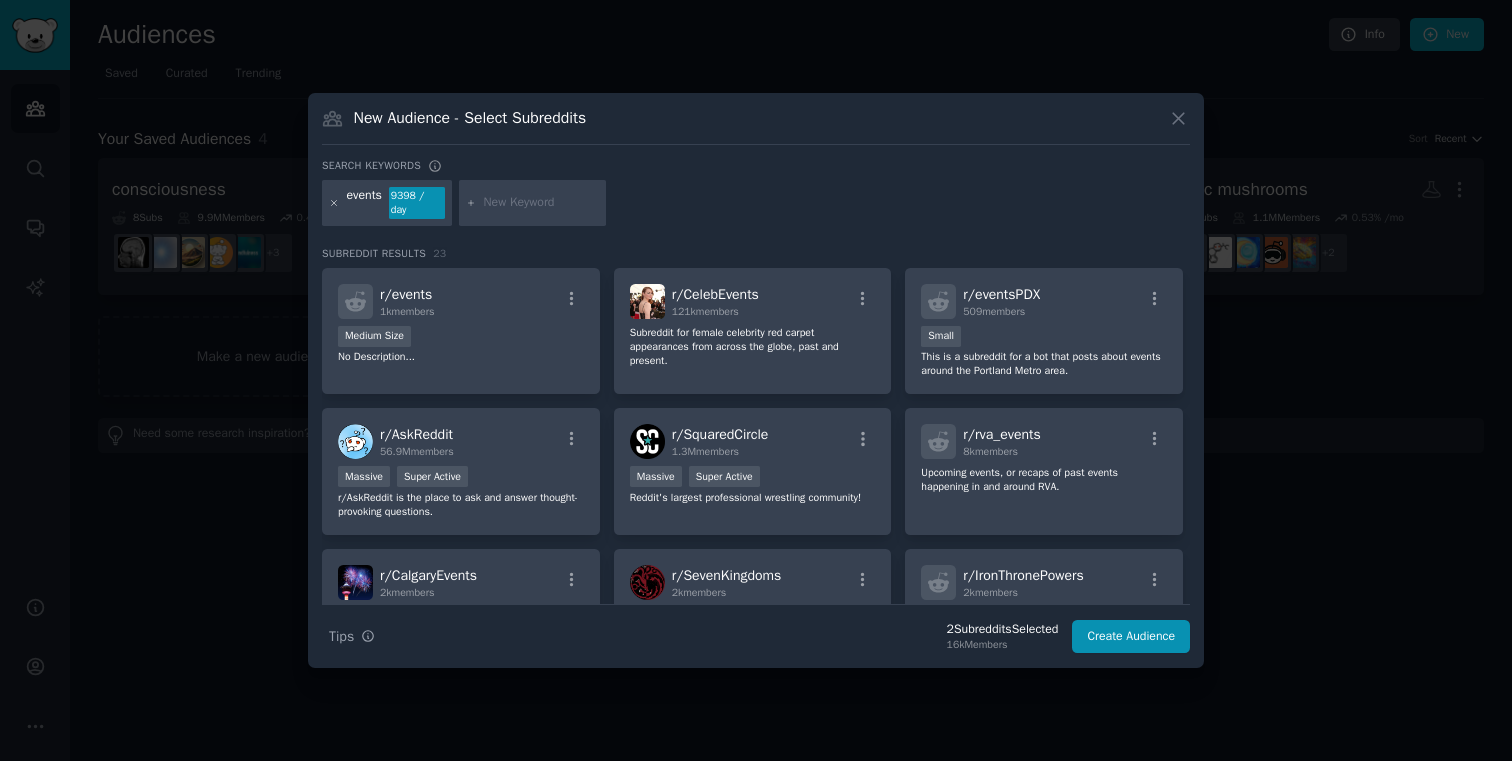 click 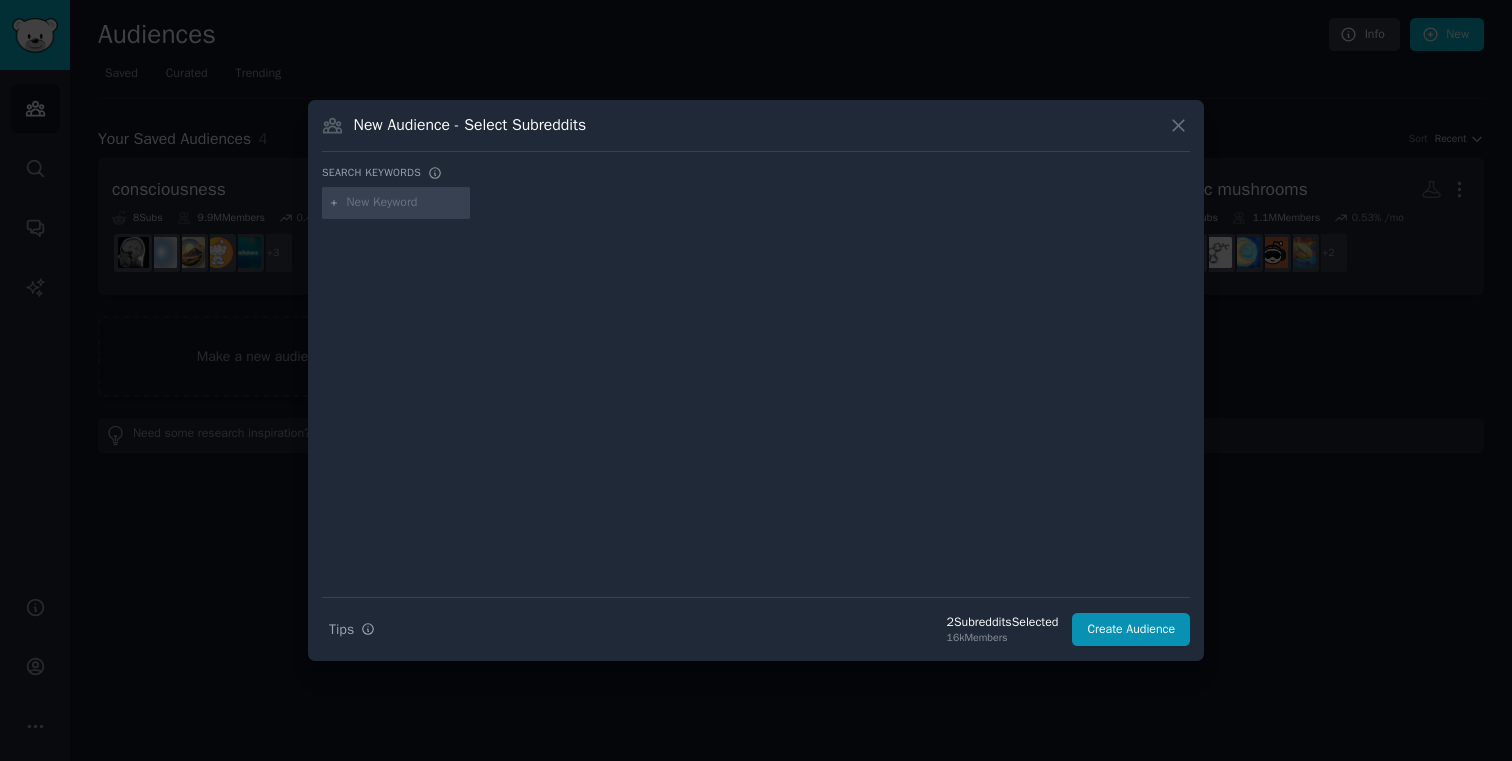 click at bounding box center (405, 203) 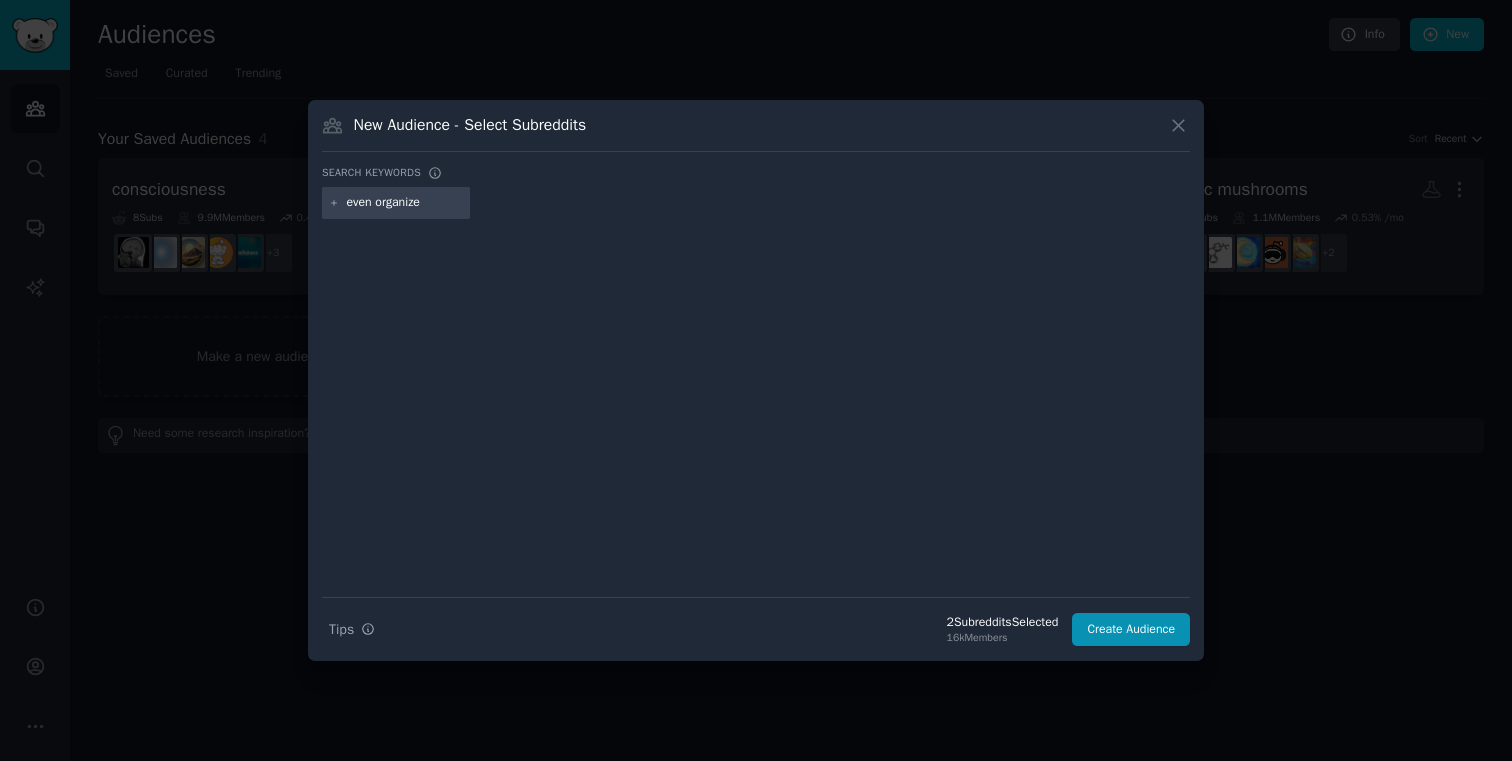 type on "even organizer" 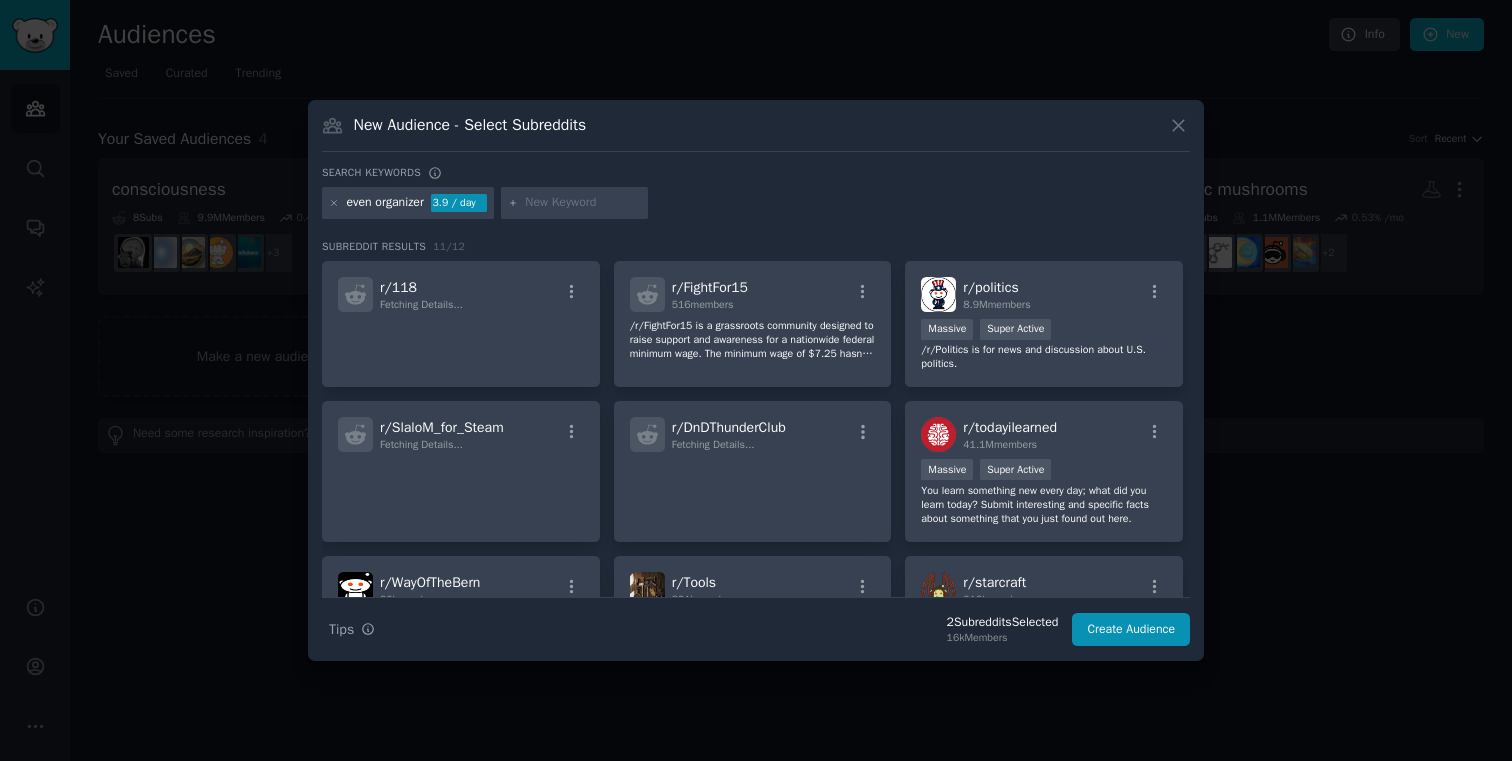 click at bounding box center (583, 203) 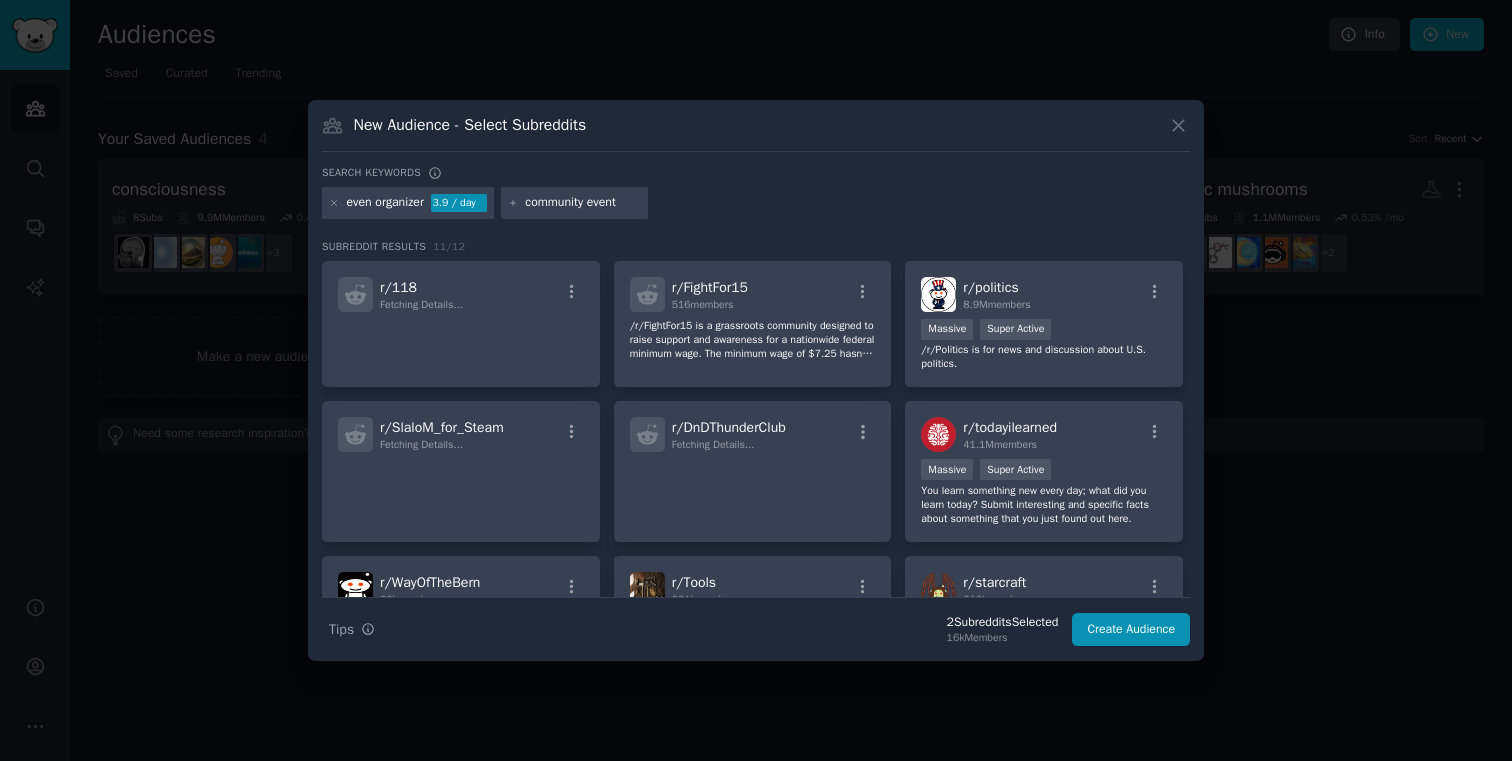 type on "community events" 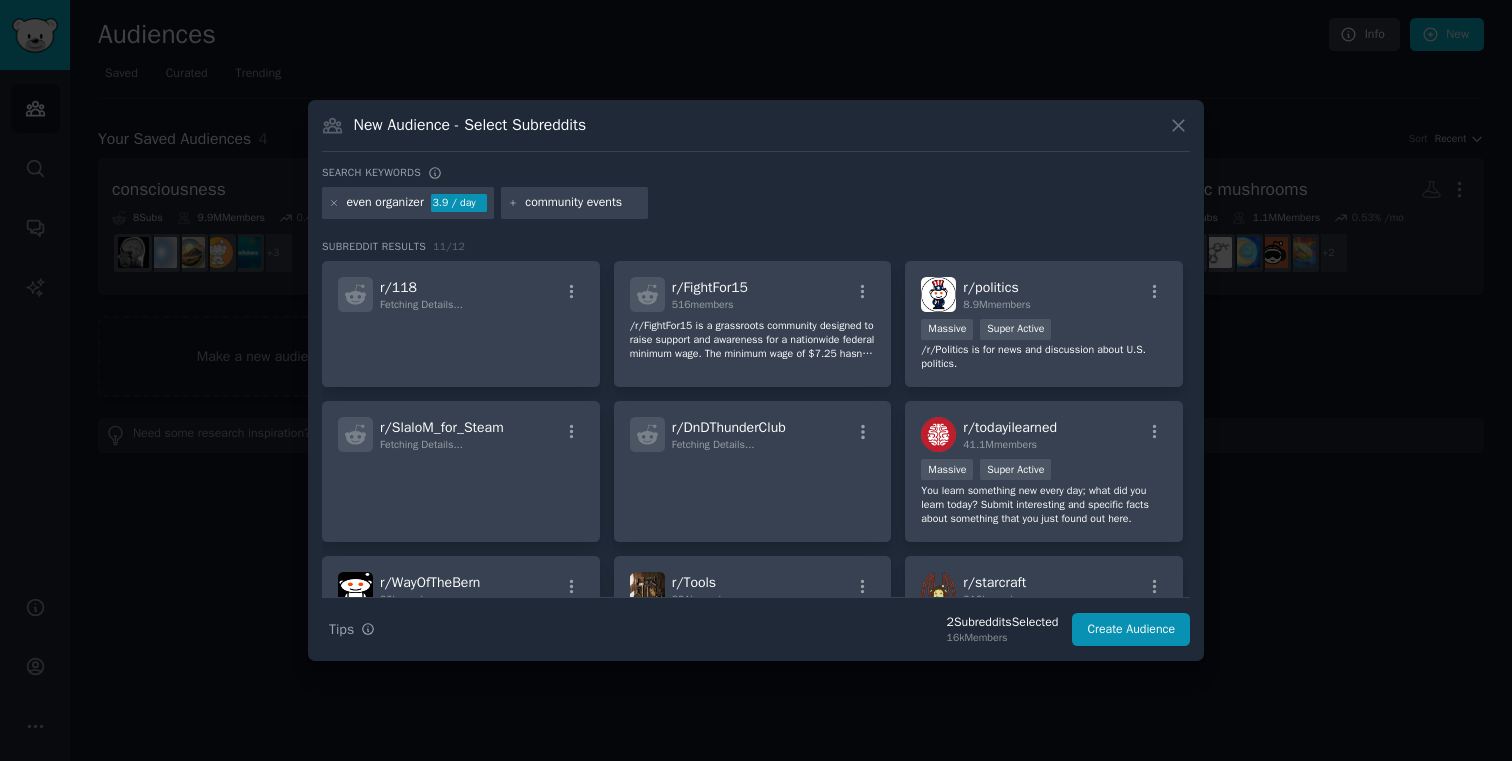 type 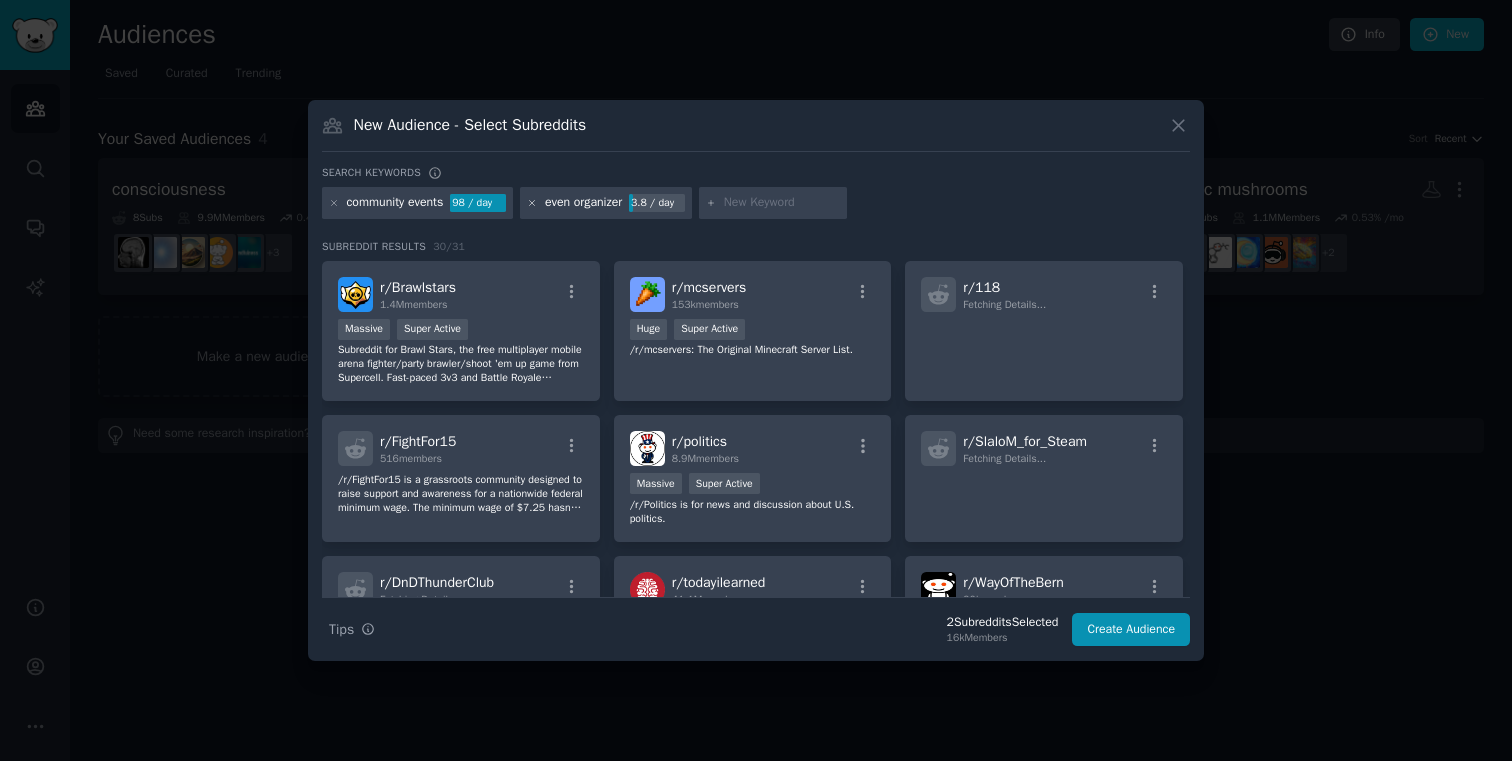 click 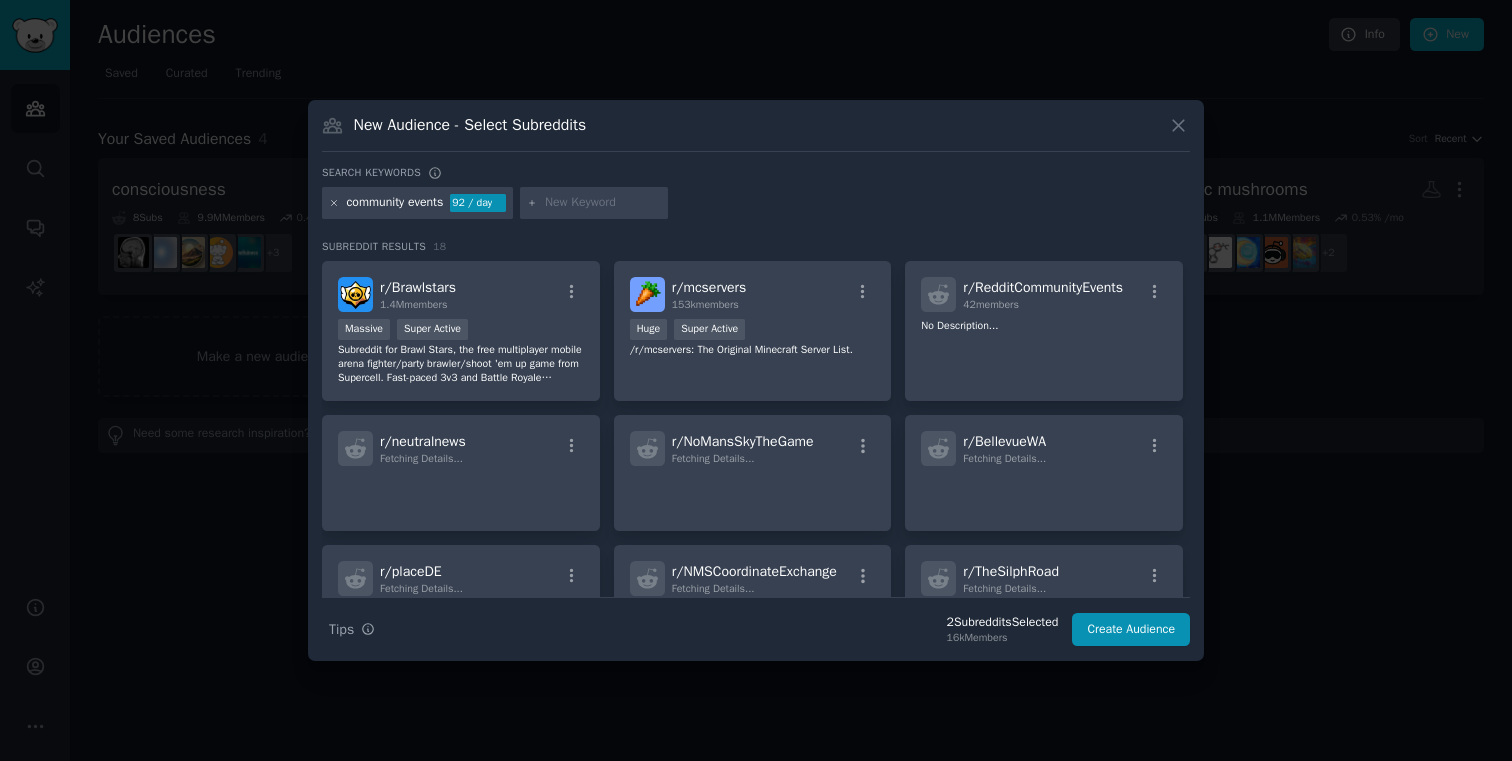 click 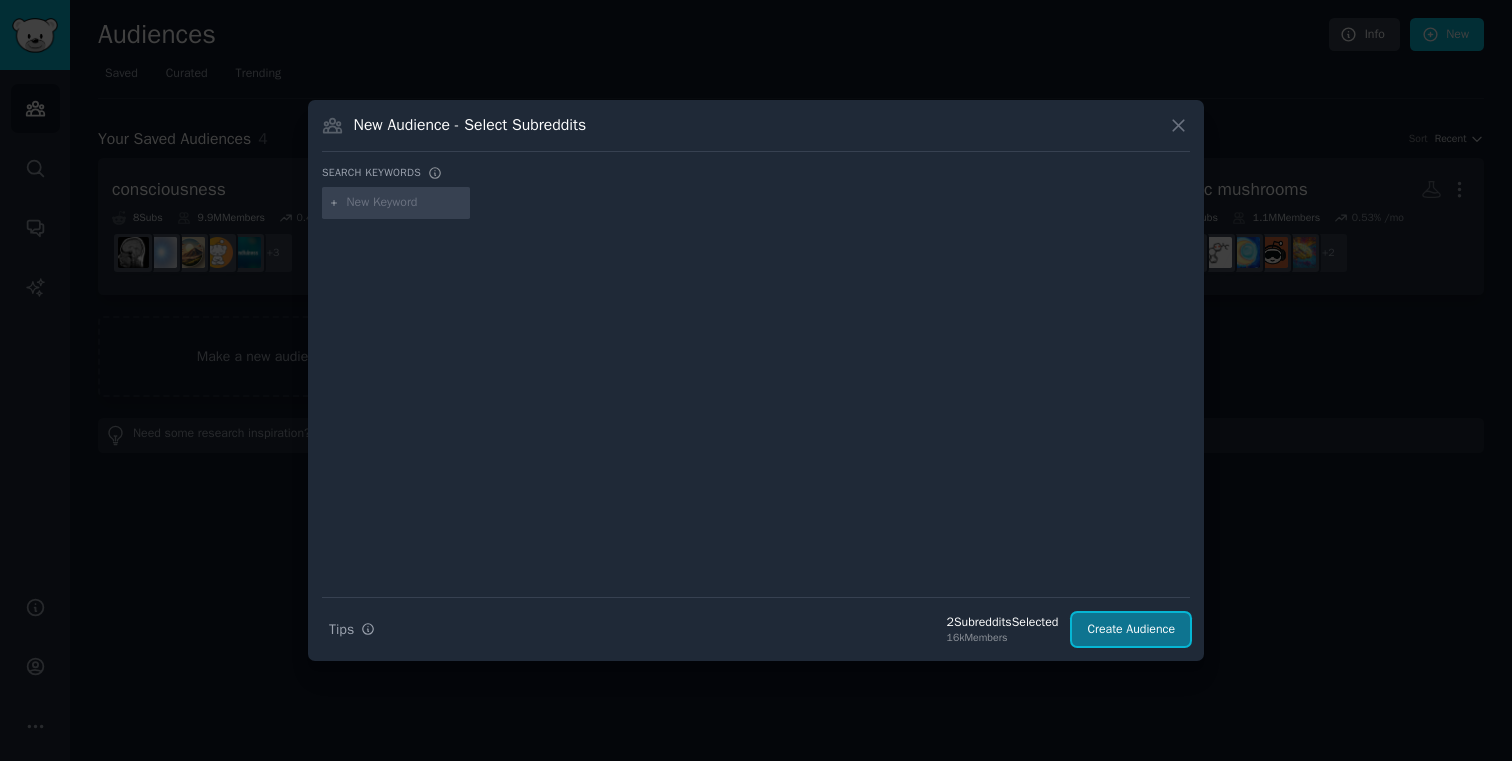 click on "Create Audience" at bounding box center [1131, 630] 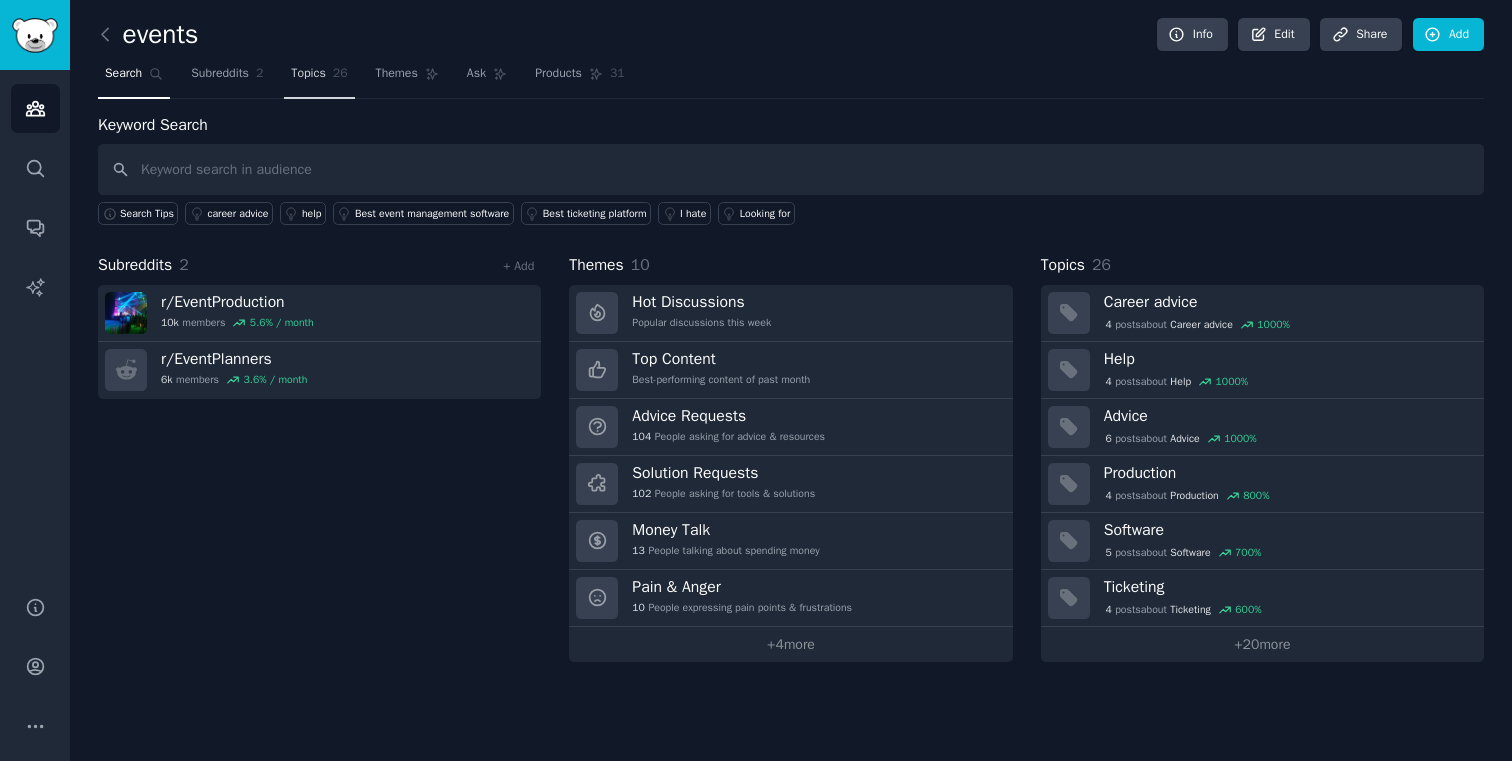 click on "26" 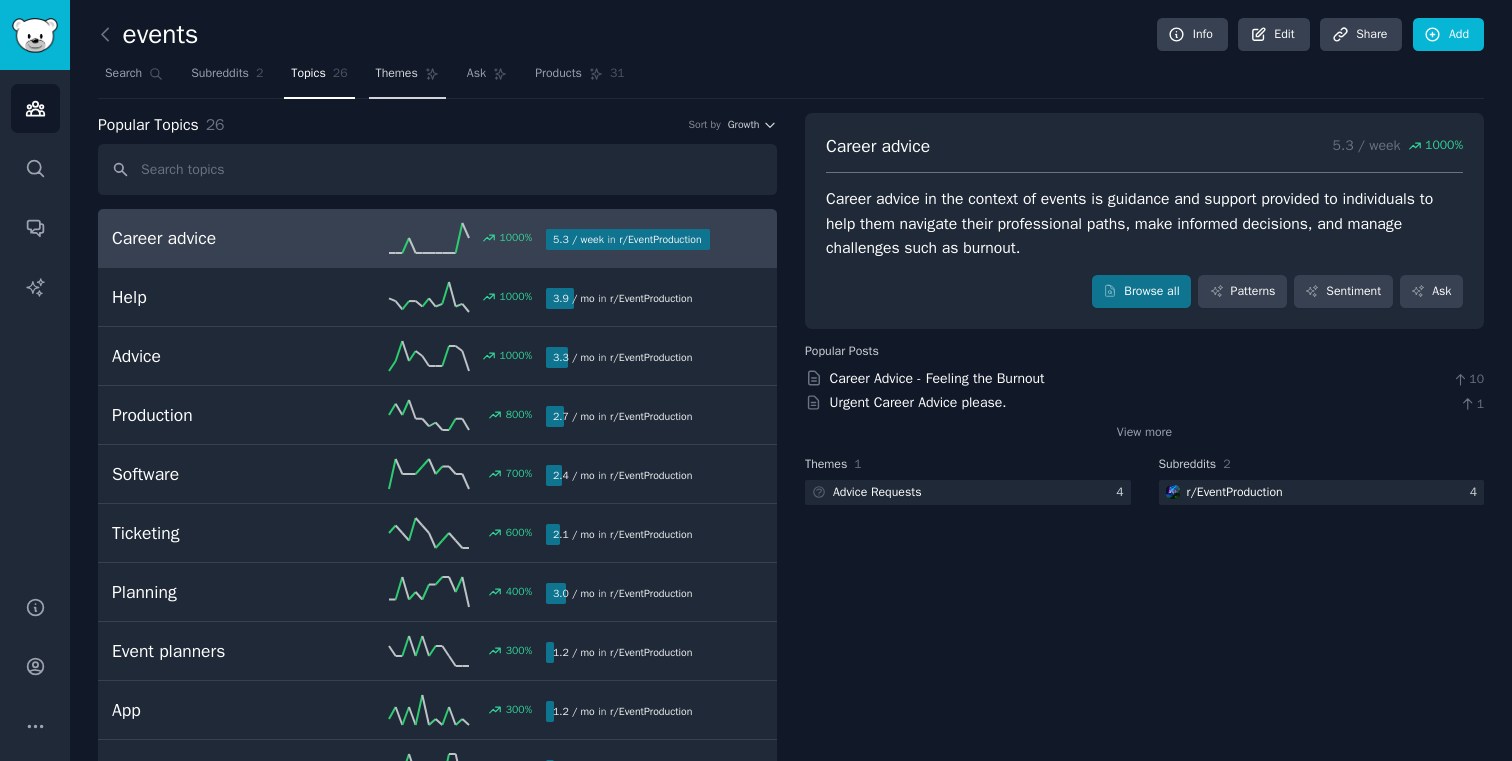 click on "Themes" at bounding box center (407, 78) 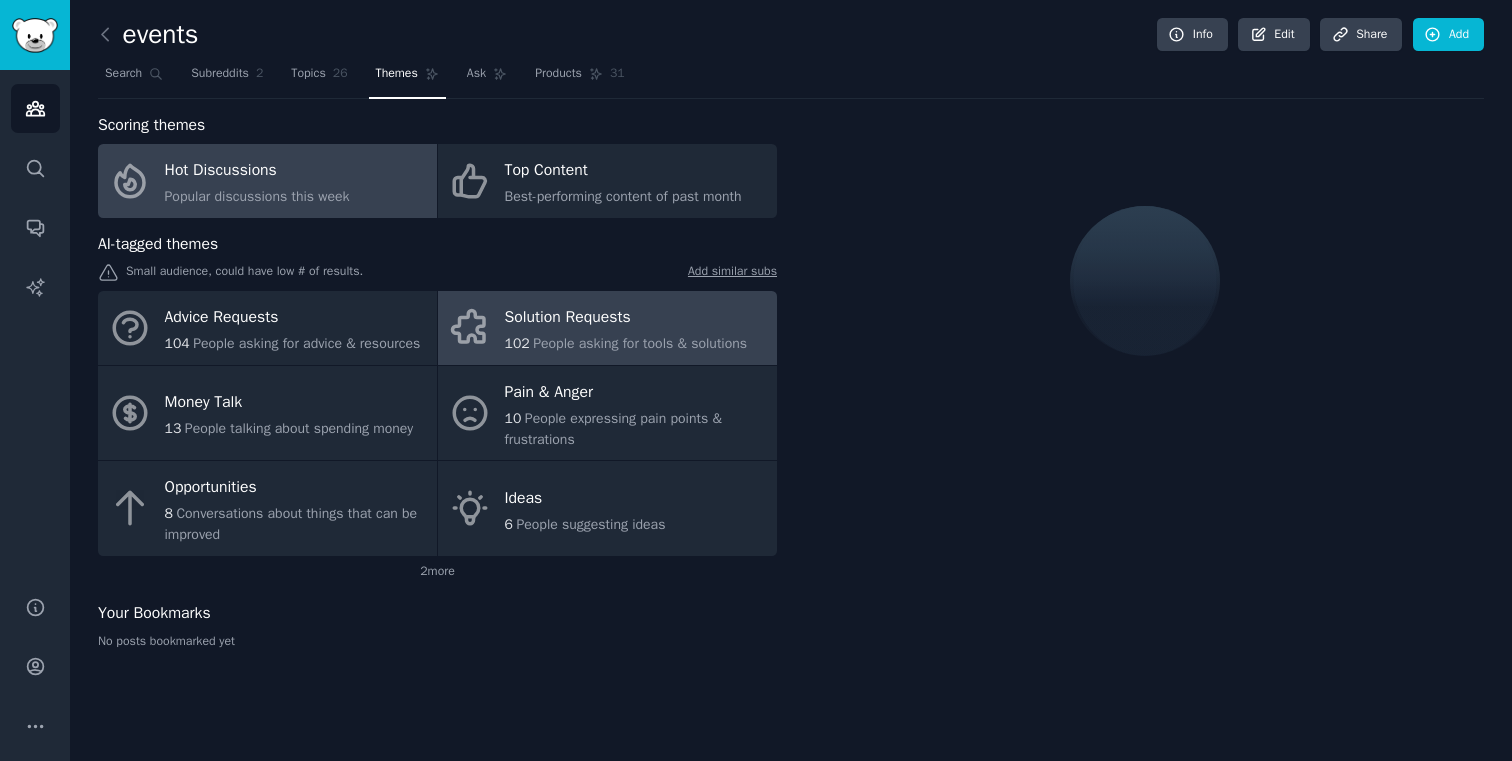 click on "Solution Requests 102 People asking for tools & solutions" at bounding box center (607, 328) 